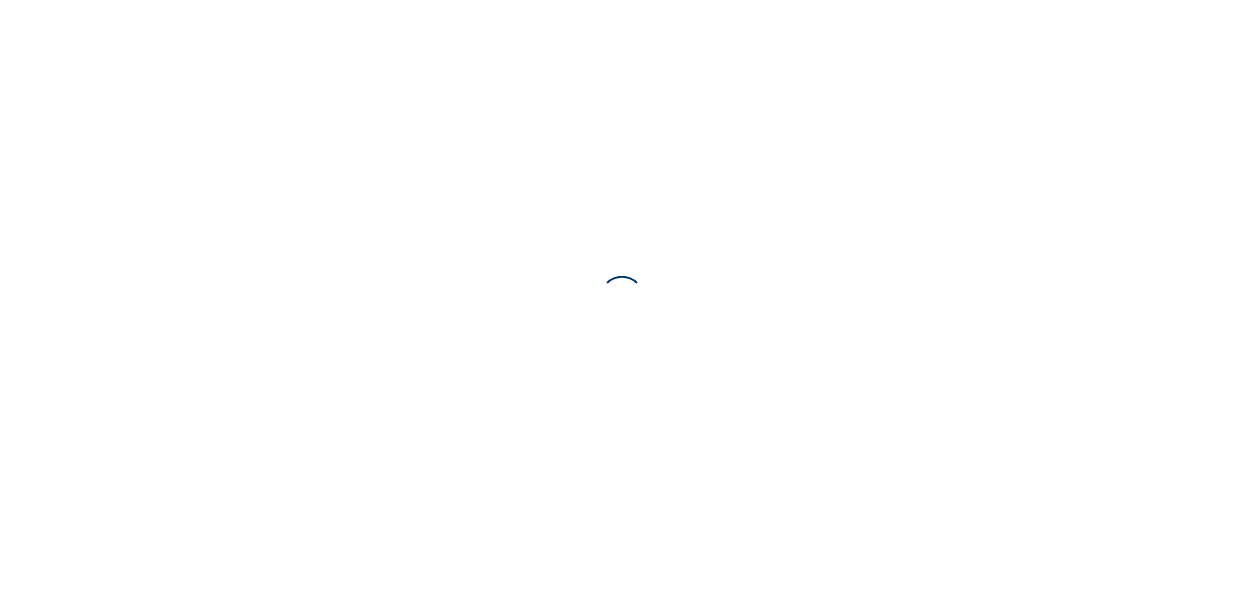 scroll, scrollTop: 0, scrollLeft: 0, axis: both 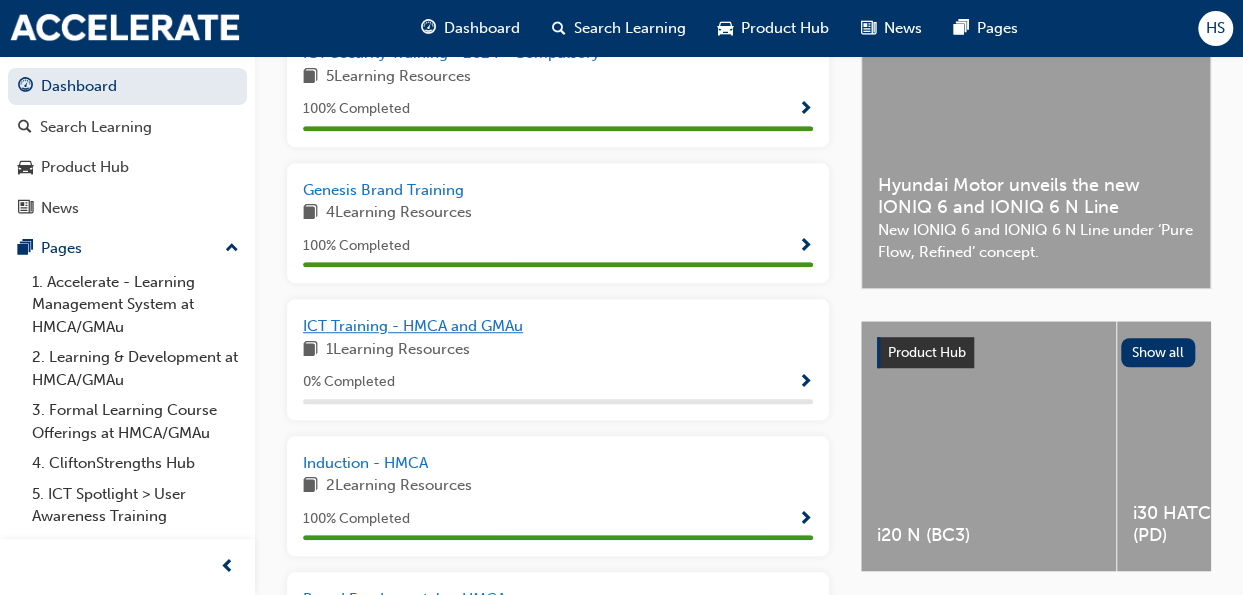 click on "ICT Training - HMCA and GMAu" at bounding box center [413, 326] 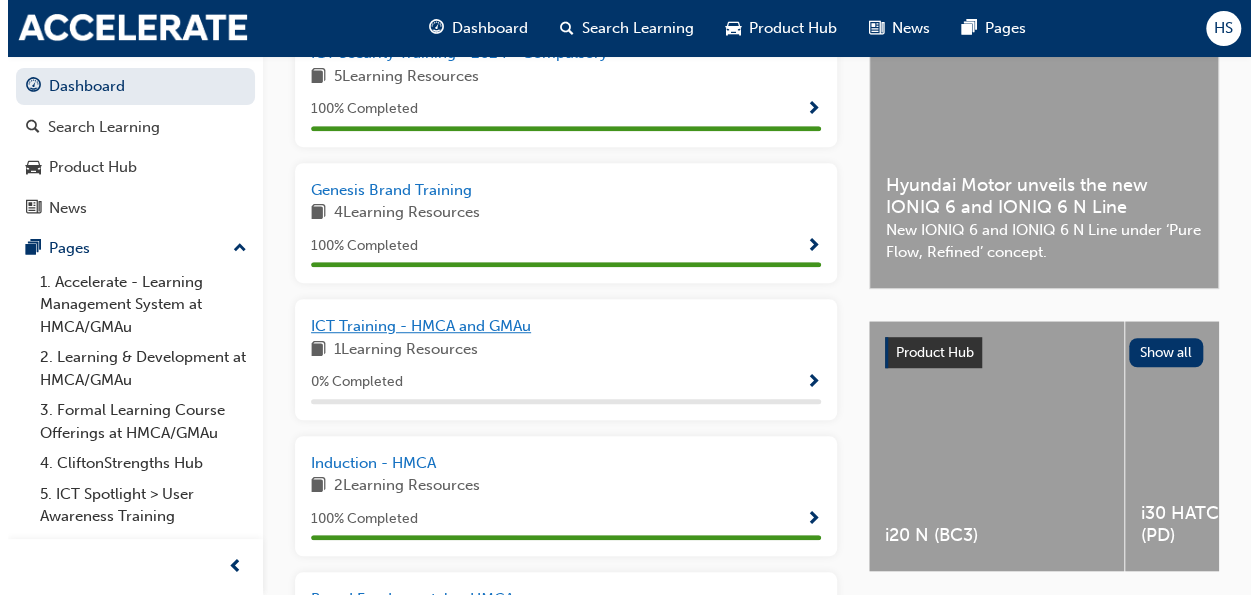 scroll, scrollTop: 0, scrollLeft: 0, axis: both 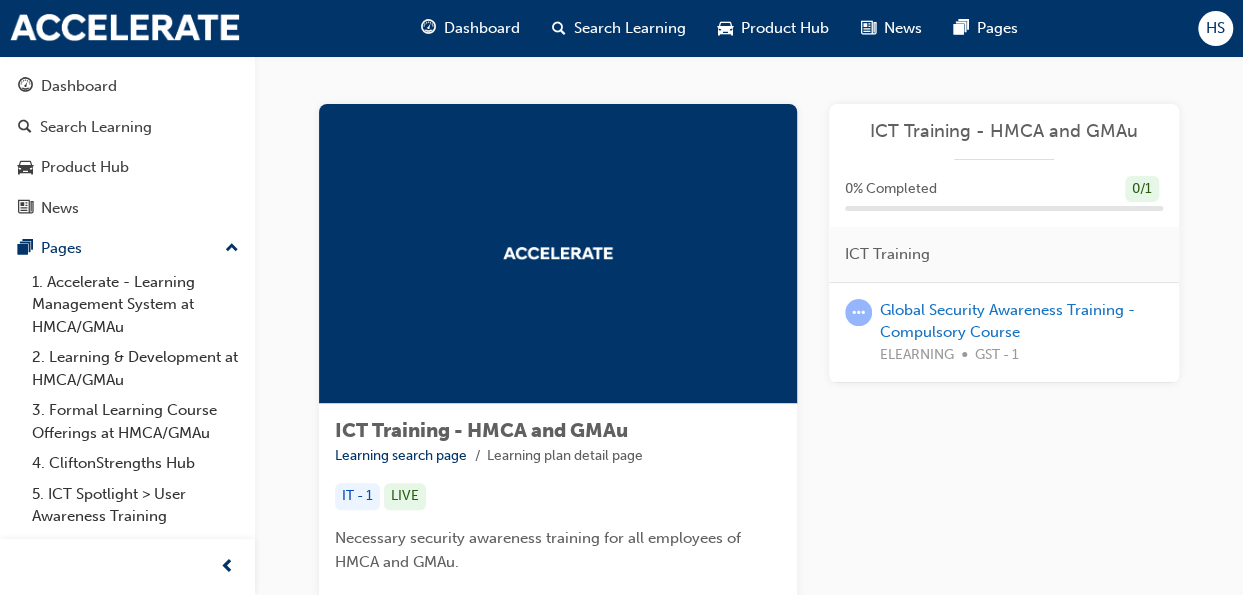 click on "Global Security Awareness Training - Compulsory Course ELEARNING GST - 1" at bounding box center [1021, 333] 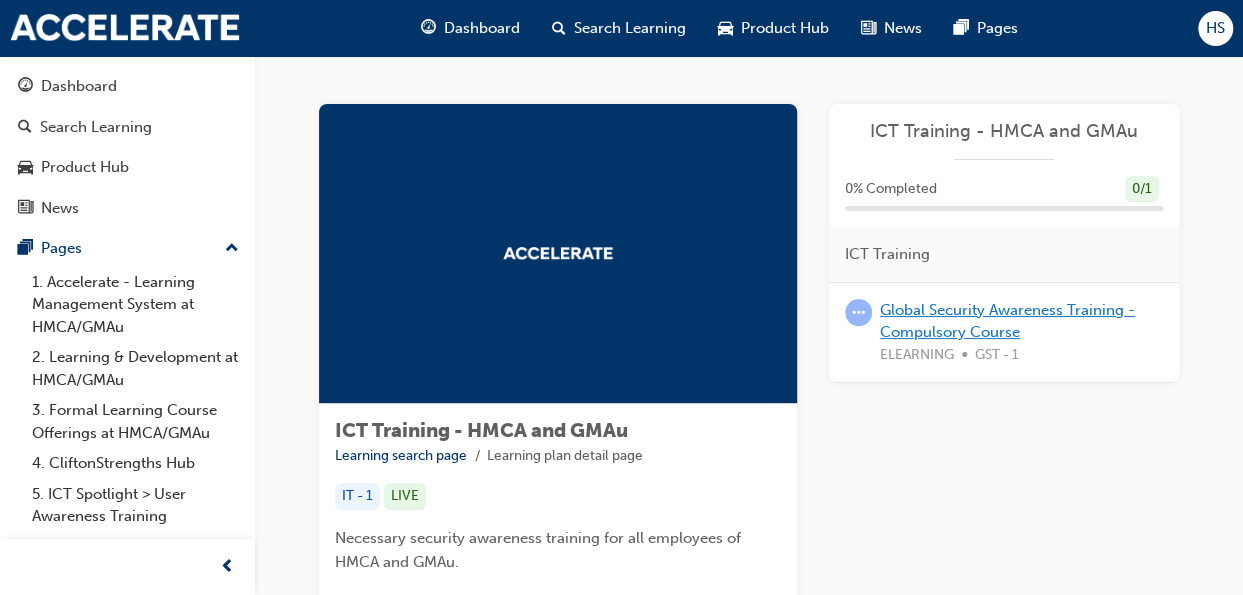 click on "Global Security Awareness Training - Compulsory Course" at bounding box center (1007, 321) 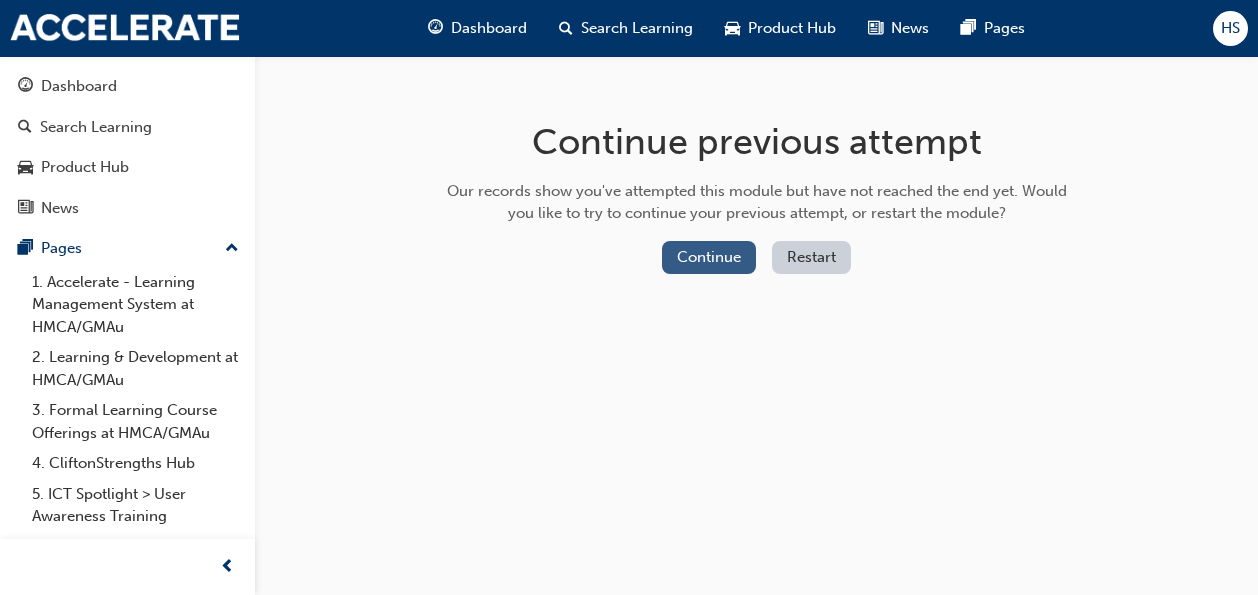 click on "Continue" at bounding box center (709, 257) 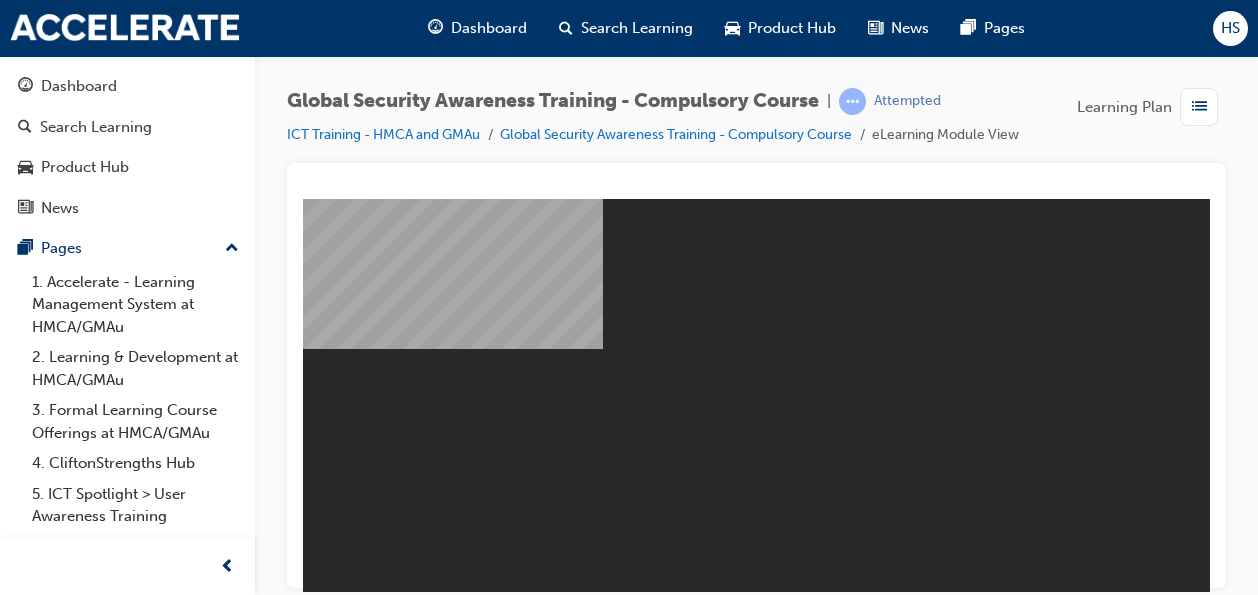 scroll, scrollTop: 0, scrollLeft: 0, axis: both 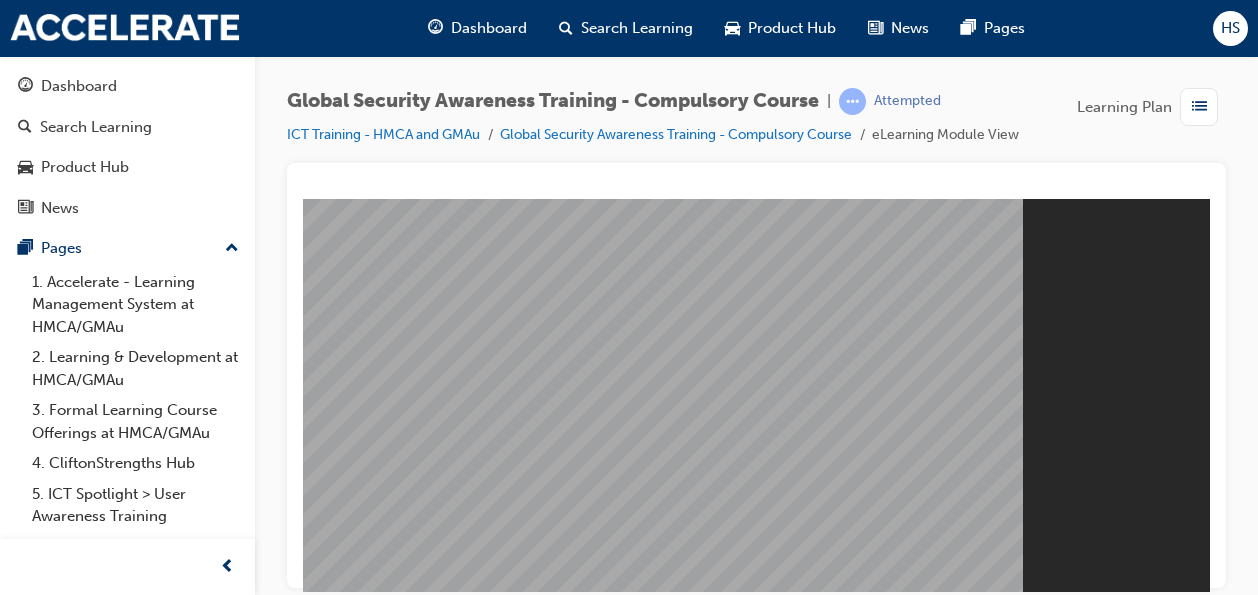 click on "Restart" at bounding box center (351, 813) 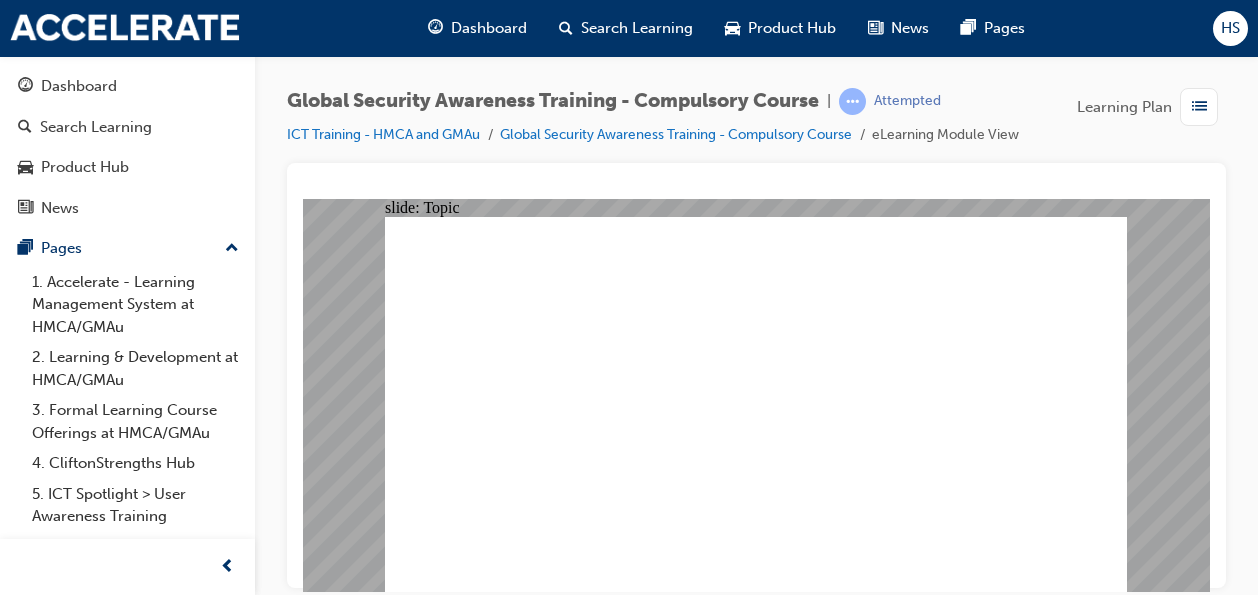 click 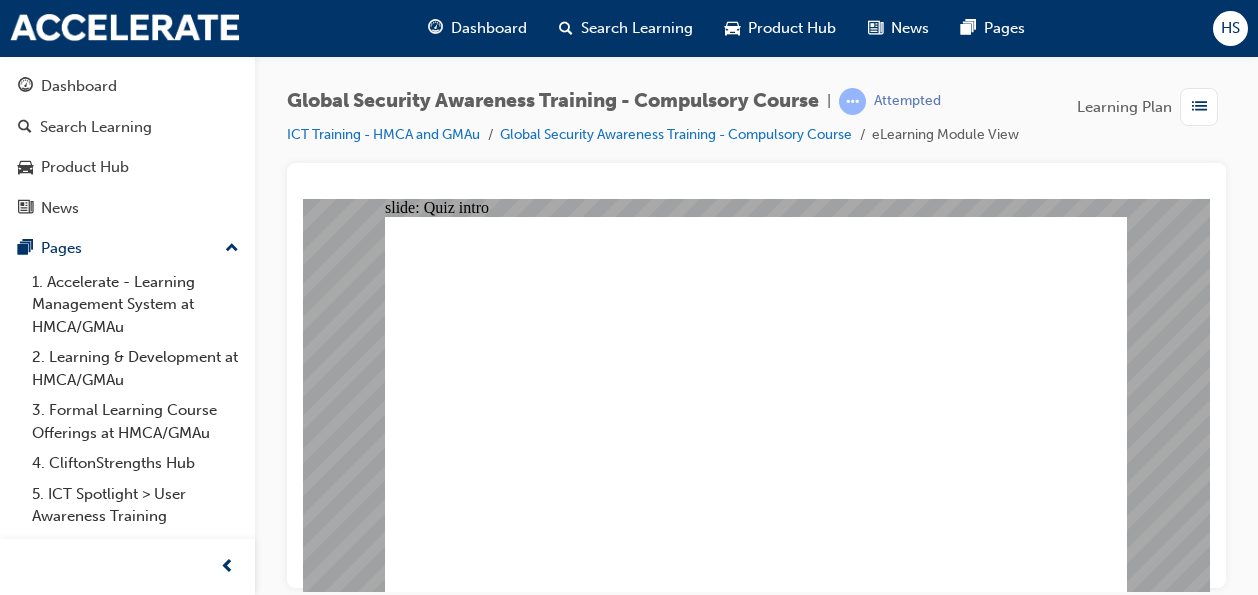 click 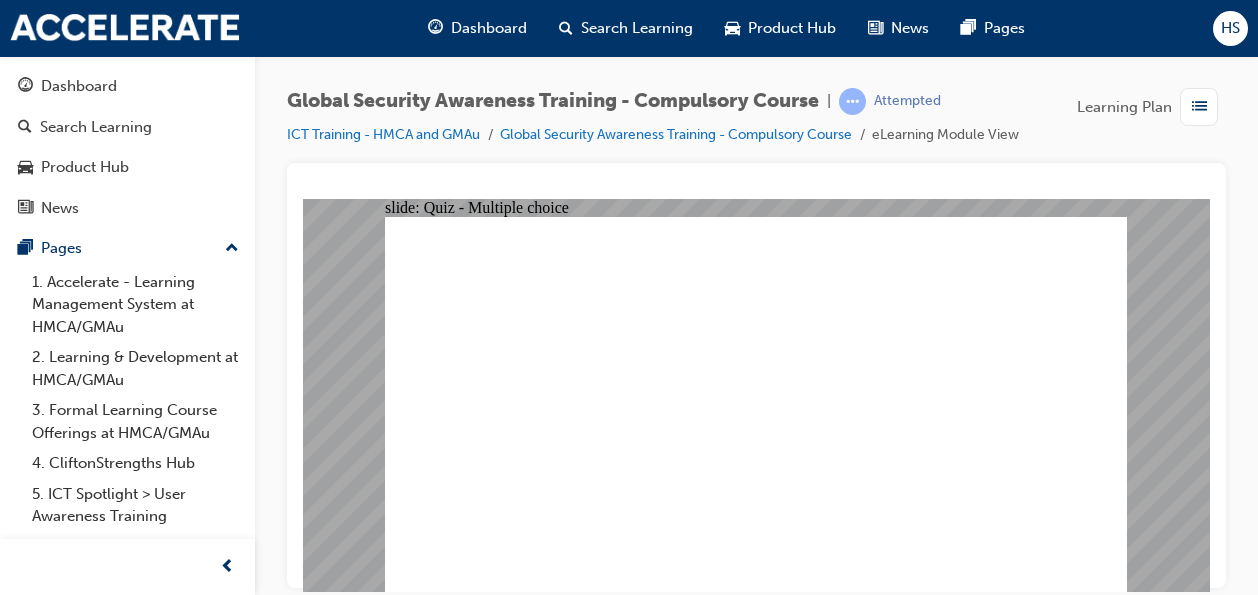 click 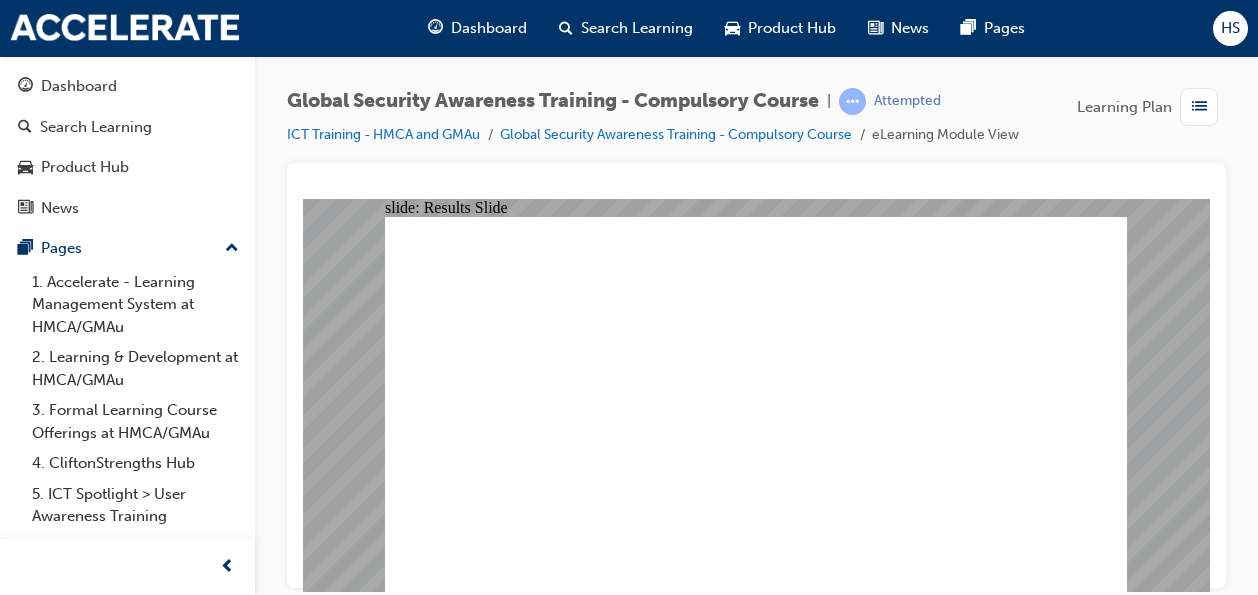 click 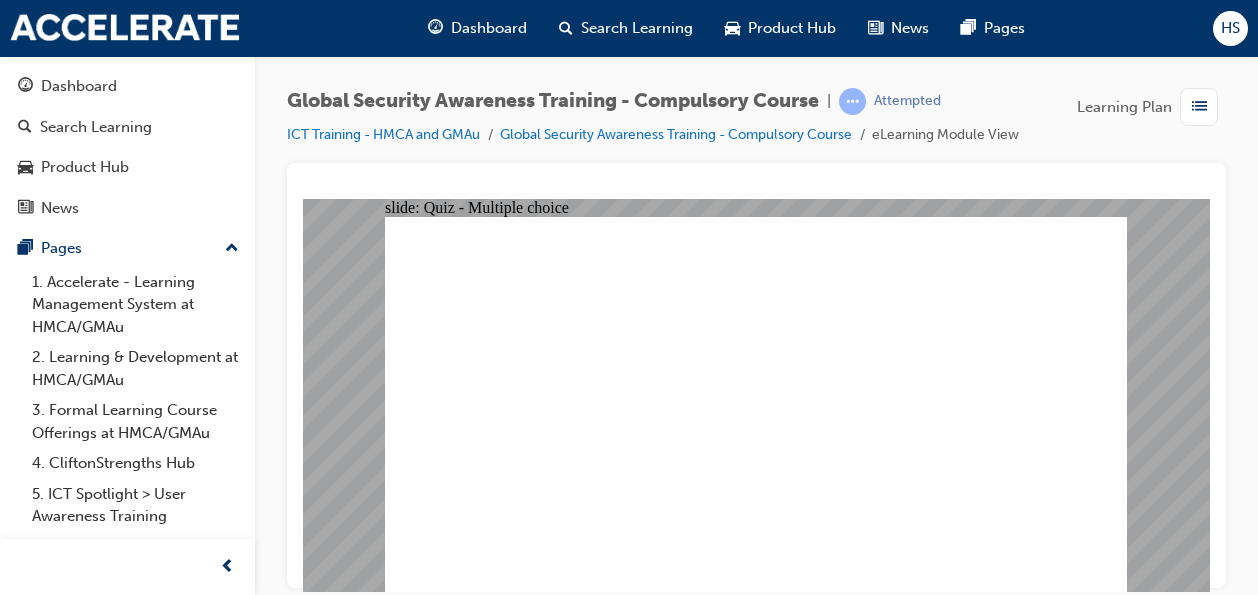 click 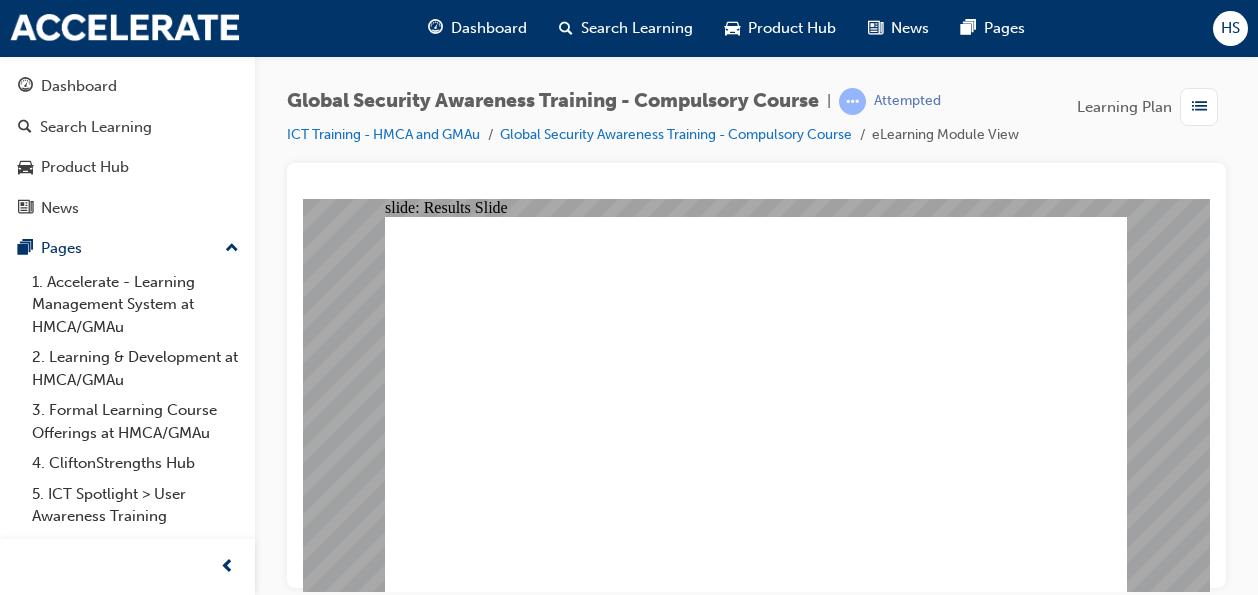 click 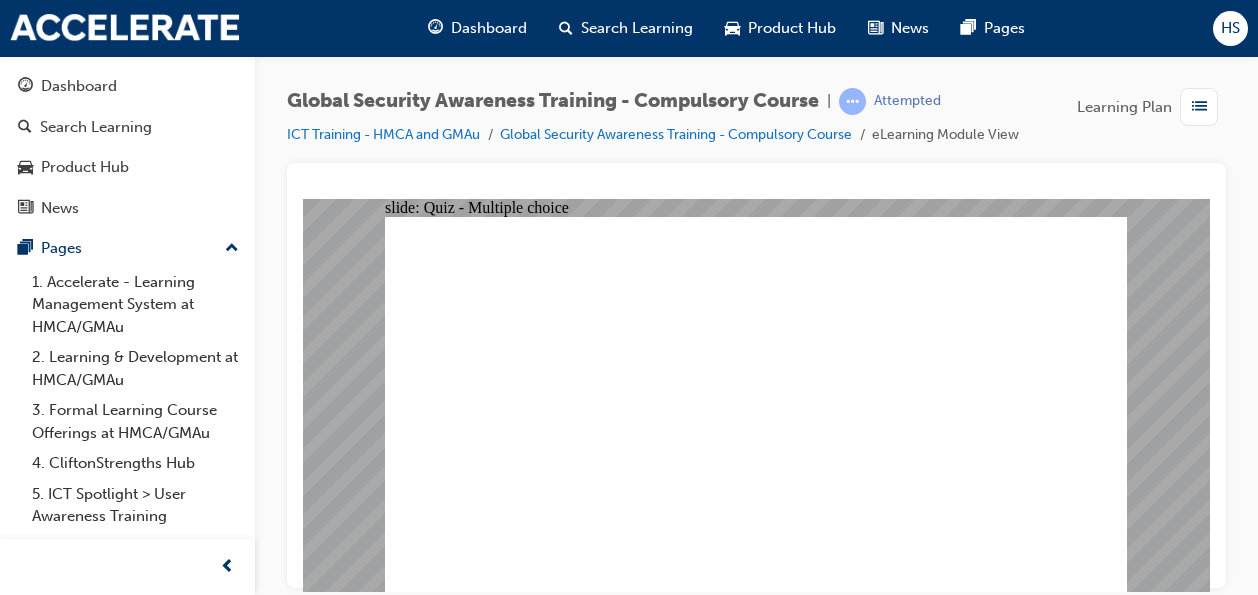 click 